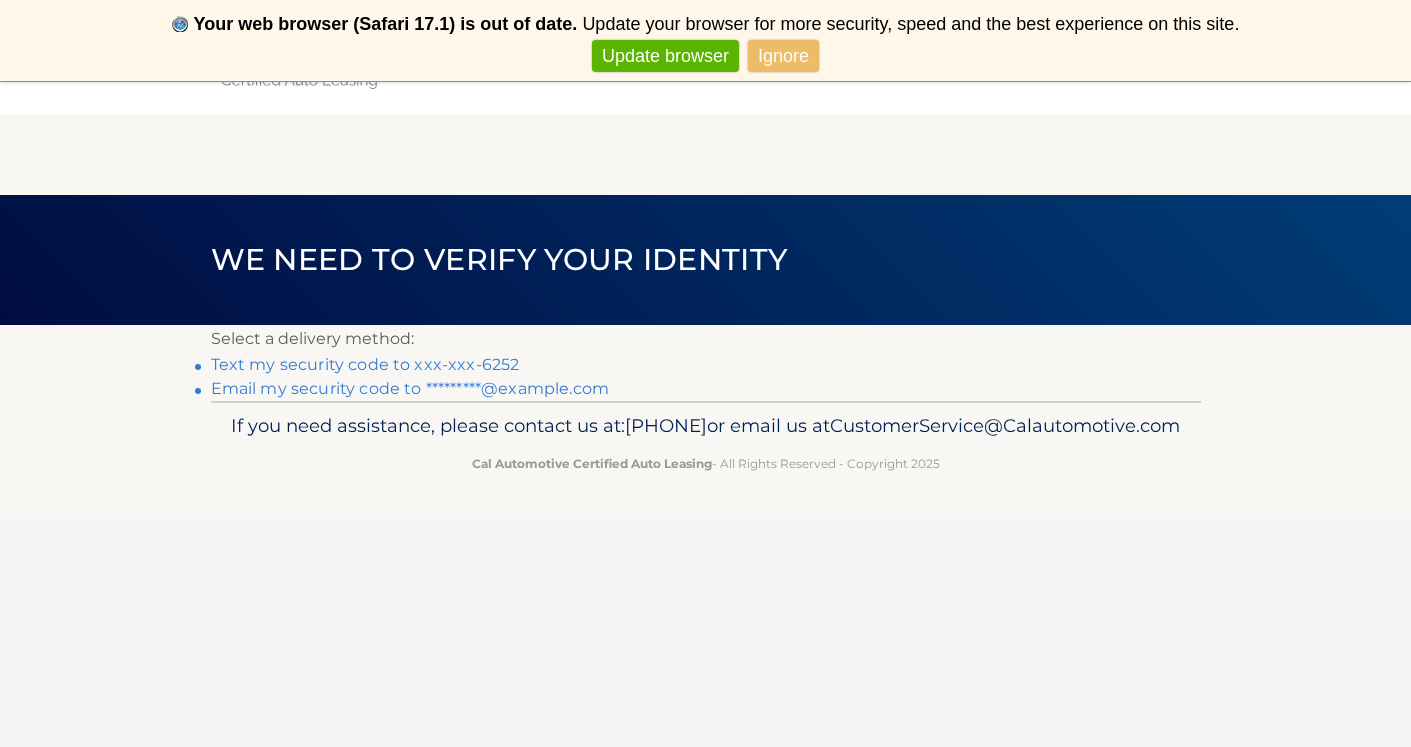 scroll, scrollTop: 0, scrollLeft: 0, axis: both 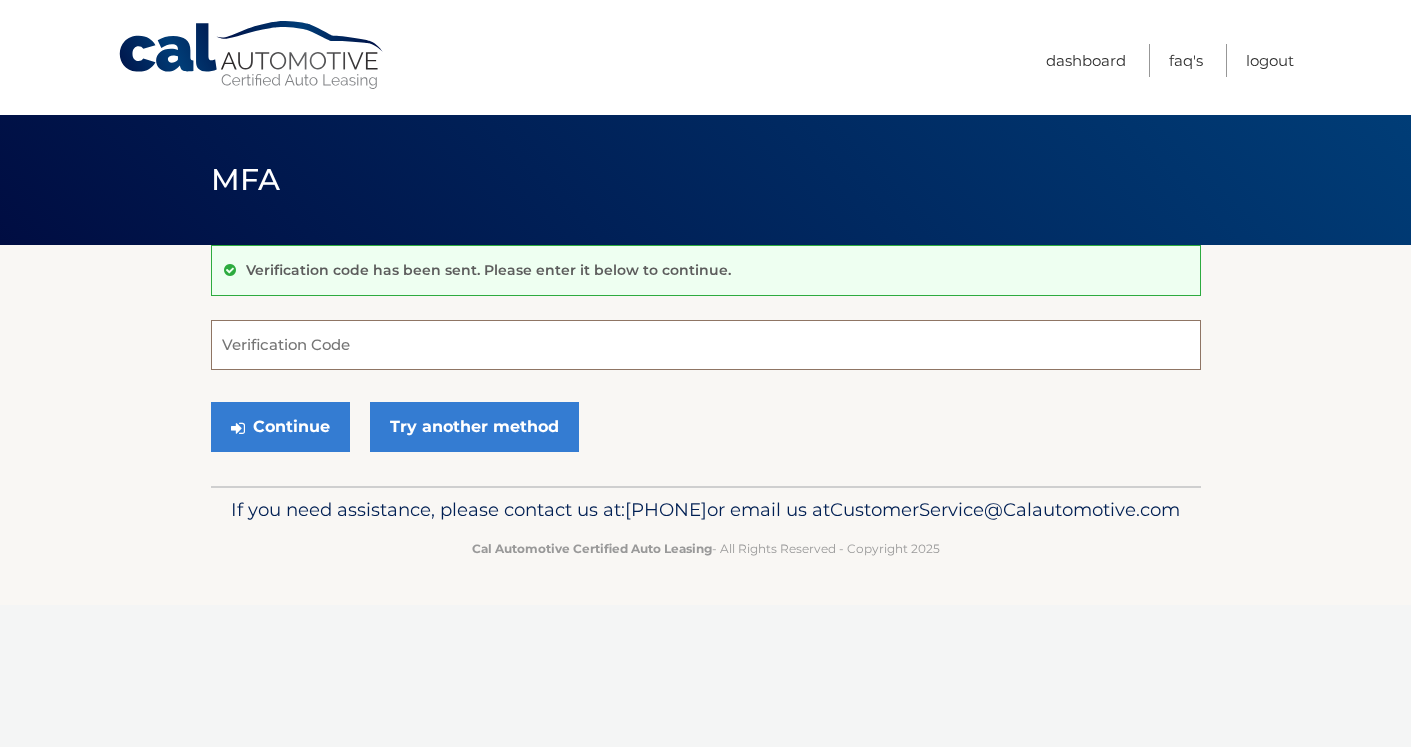 click on "Verification Code" at bounding box center (706, 345) 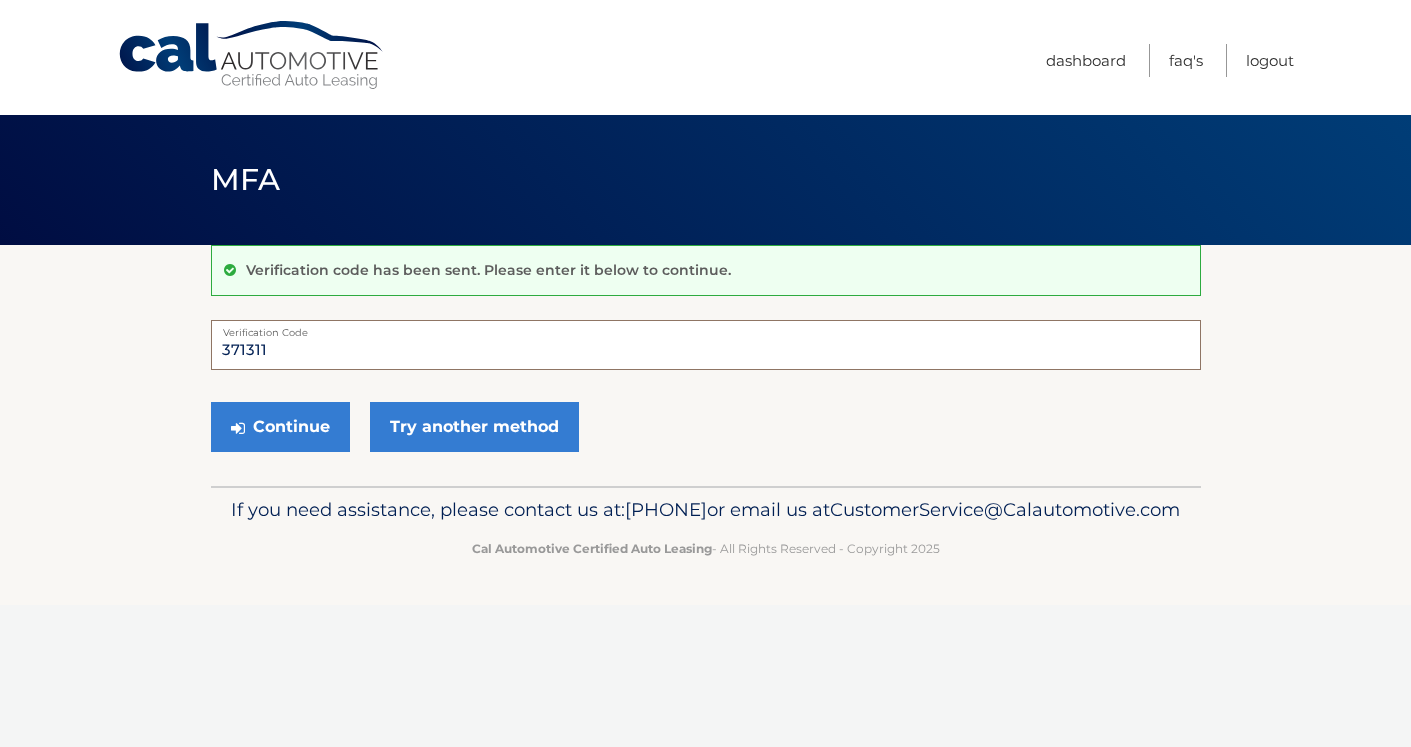 type on "371311" 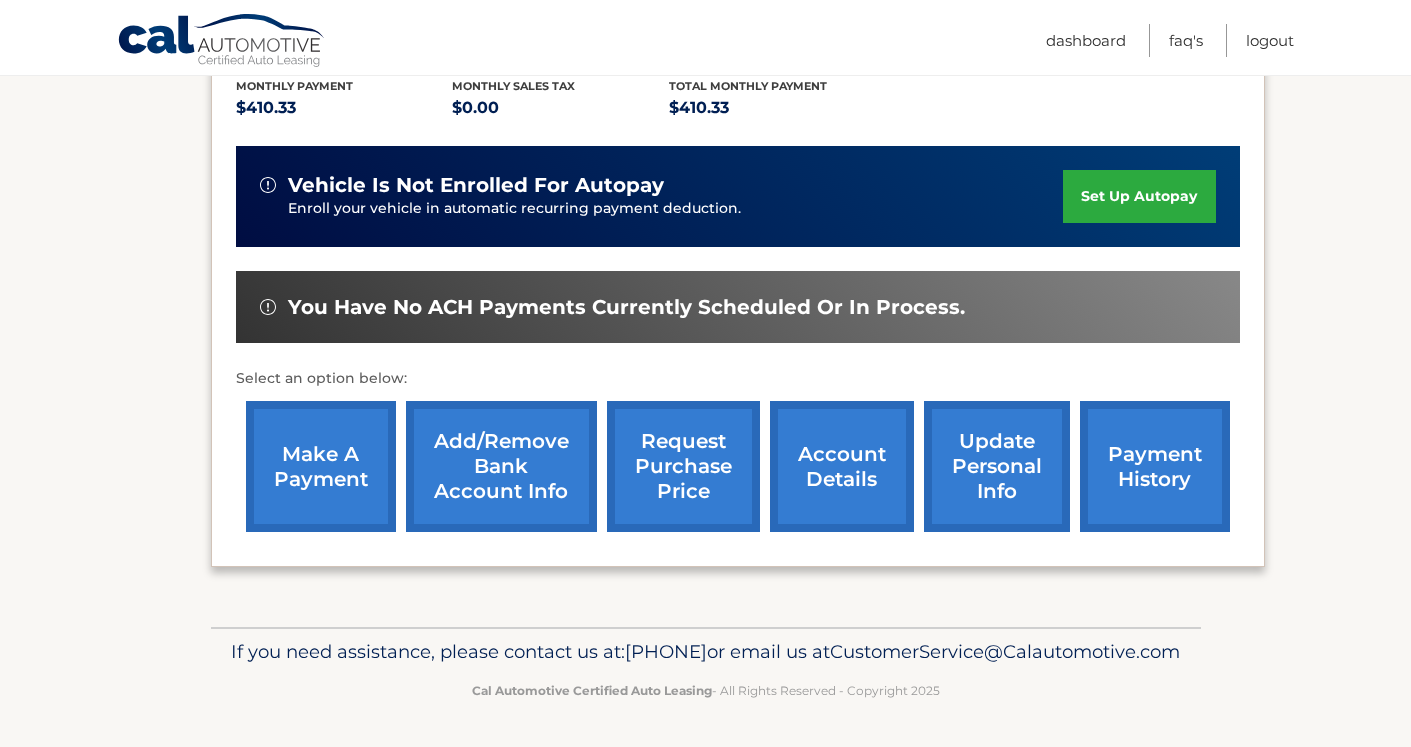 scroll, scrollTop: 460, scrollLeft: 0, axis: vertical 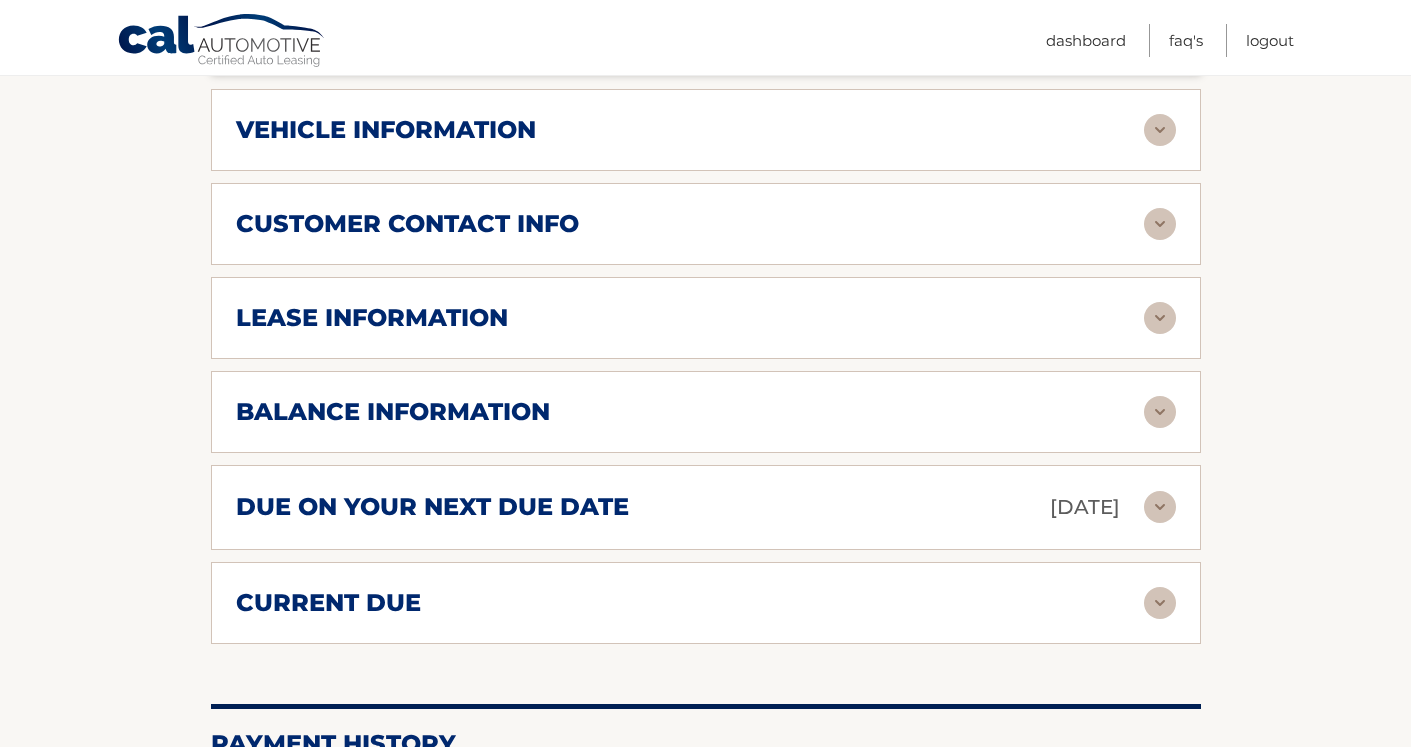 click on "balance information
Payments Received
33
Payments Remaining
6
Next Payment will be due
[DATE]
Most Recent Payment Was Due
[DATE]
Last Payment was received
[DATE]" at bounding box center [706, 412] 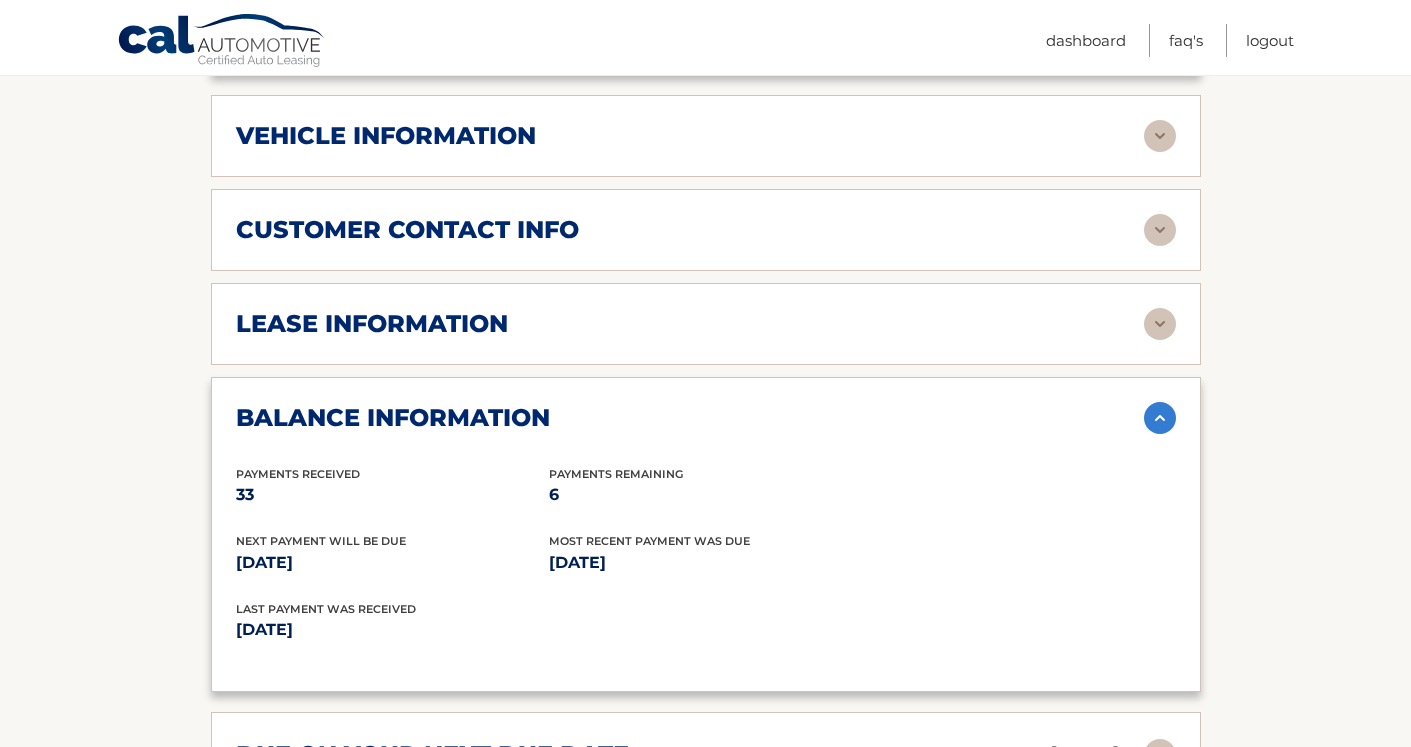 scroll, scrollTop: 952, scrollLeft: 0, axis: vertical 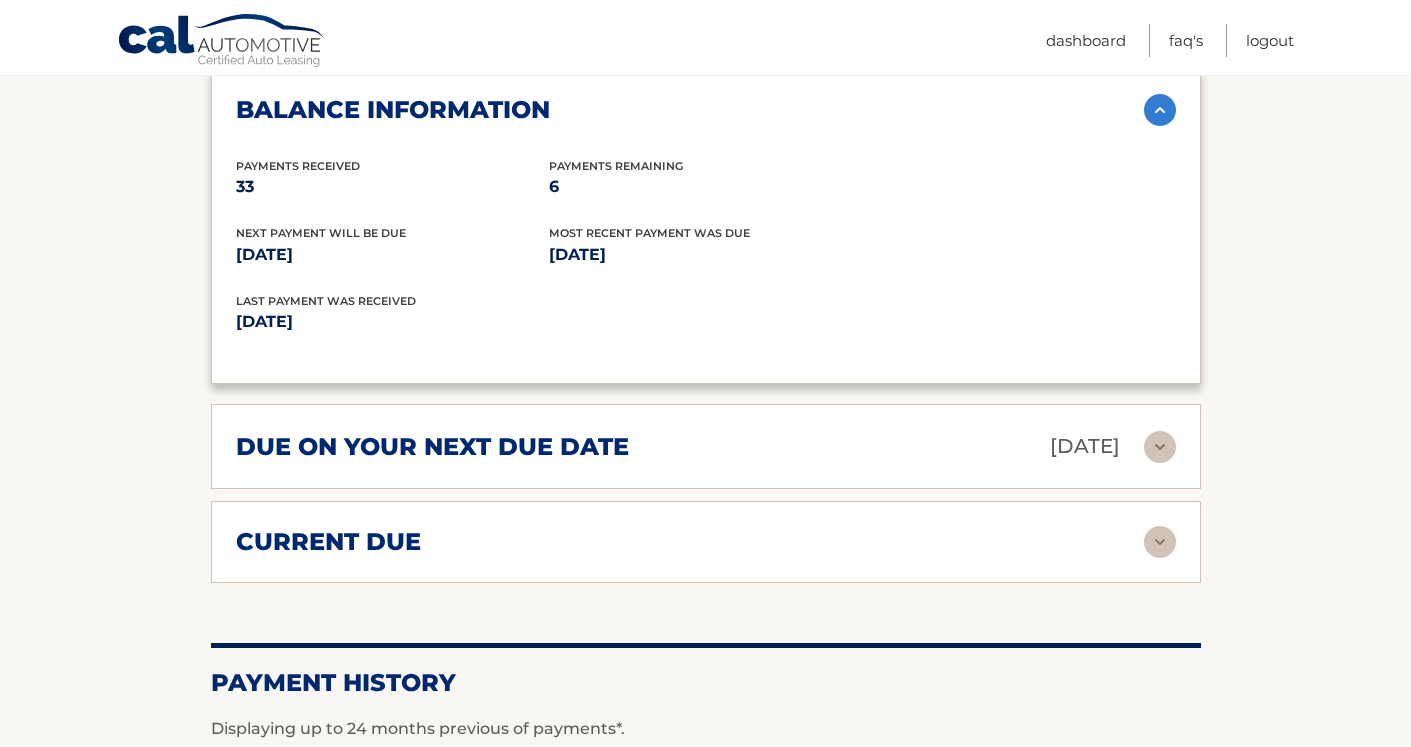 click at bounding box center [1160, 447] 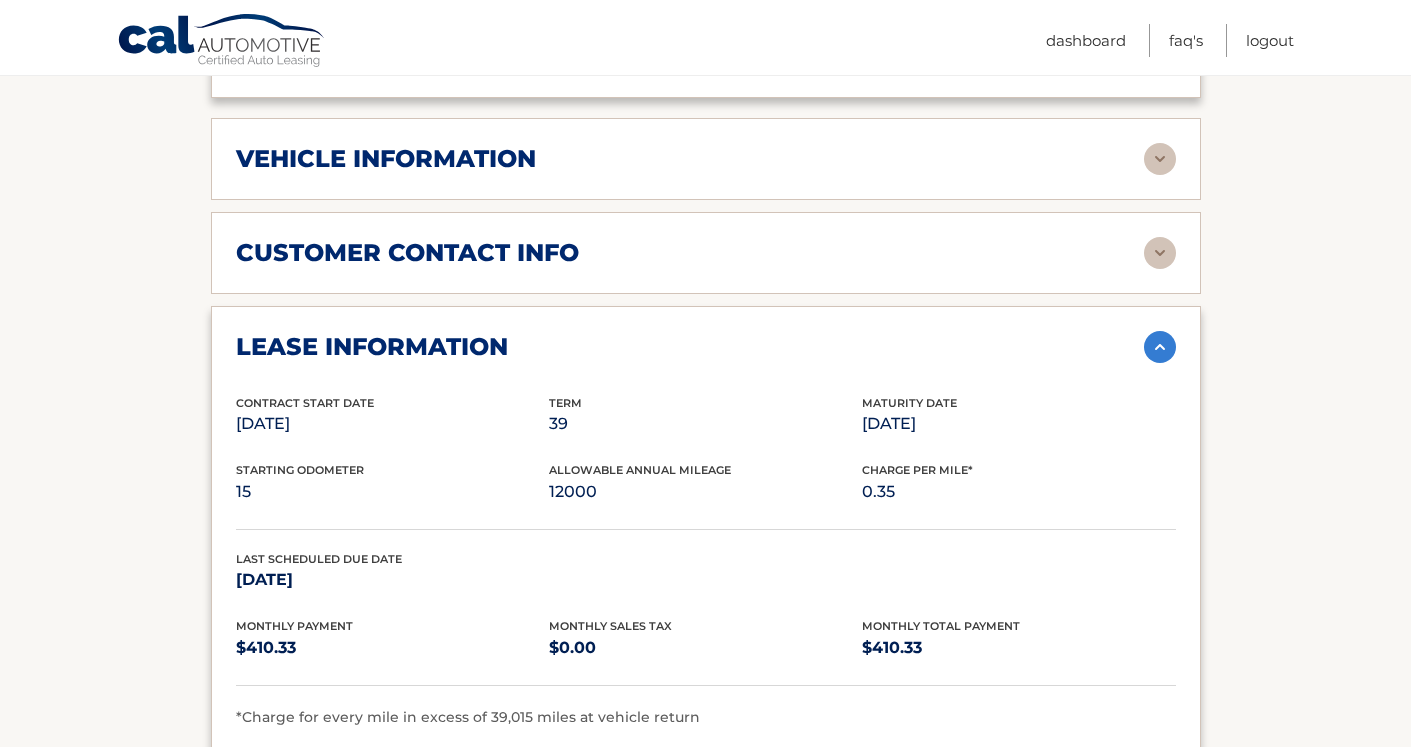 scroll, scrollTop: 921, scrollLeft: 0, axis: vertical 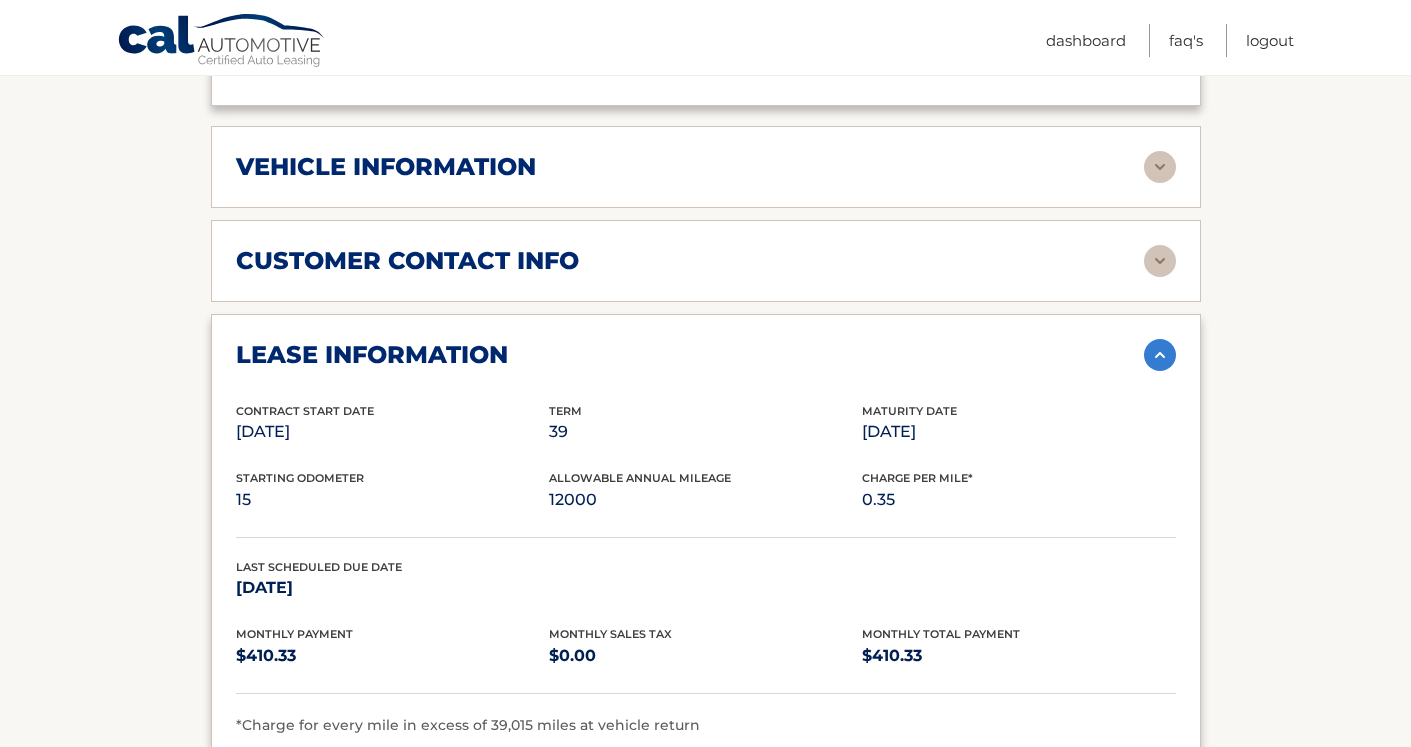 click at bounding box center [1160, 167] 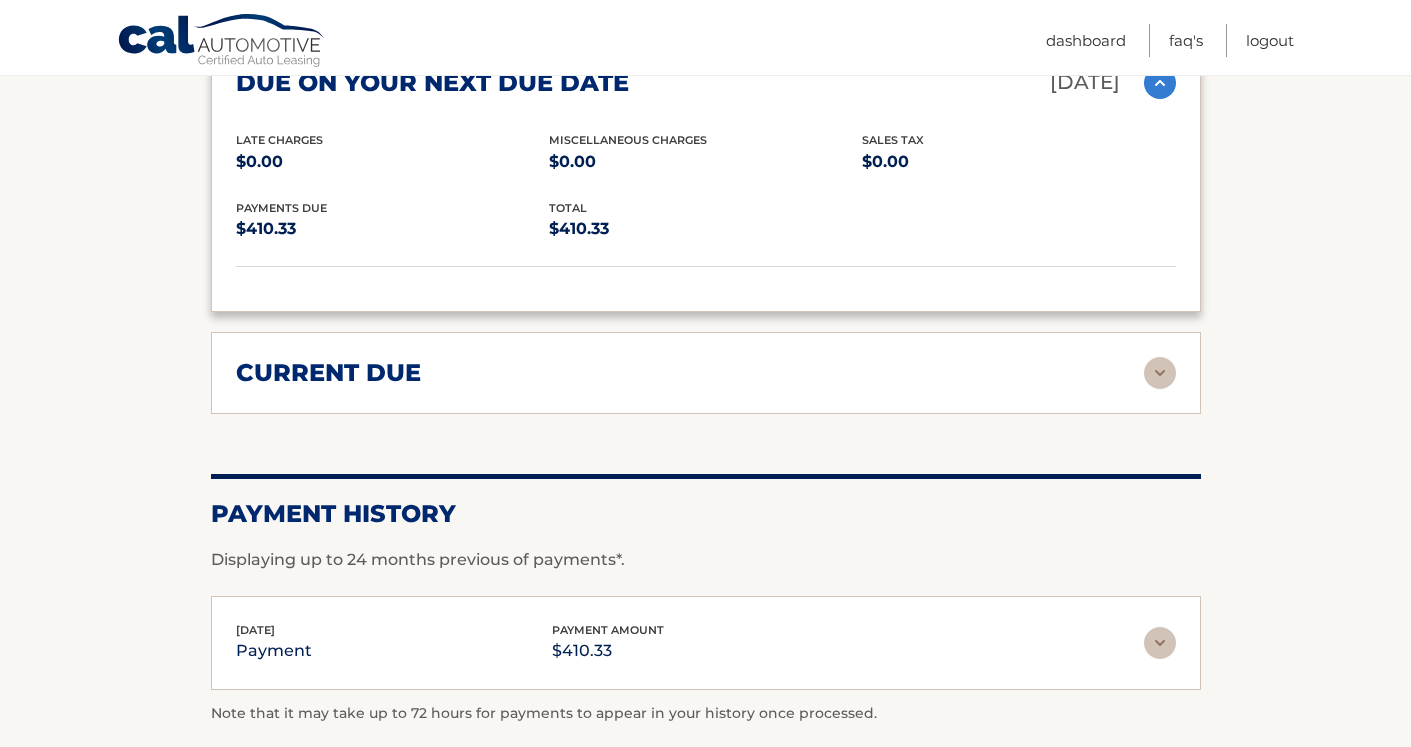 scroll, scrollTop: 2488, scrollLeft: 0, axis: vertical 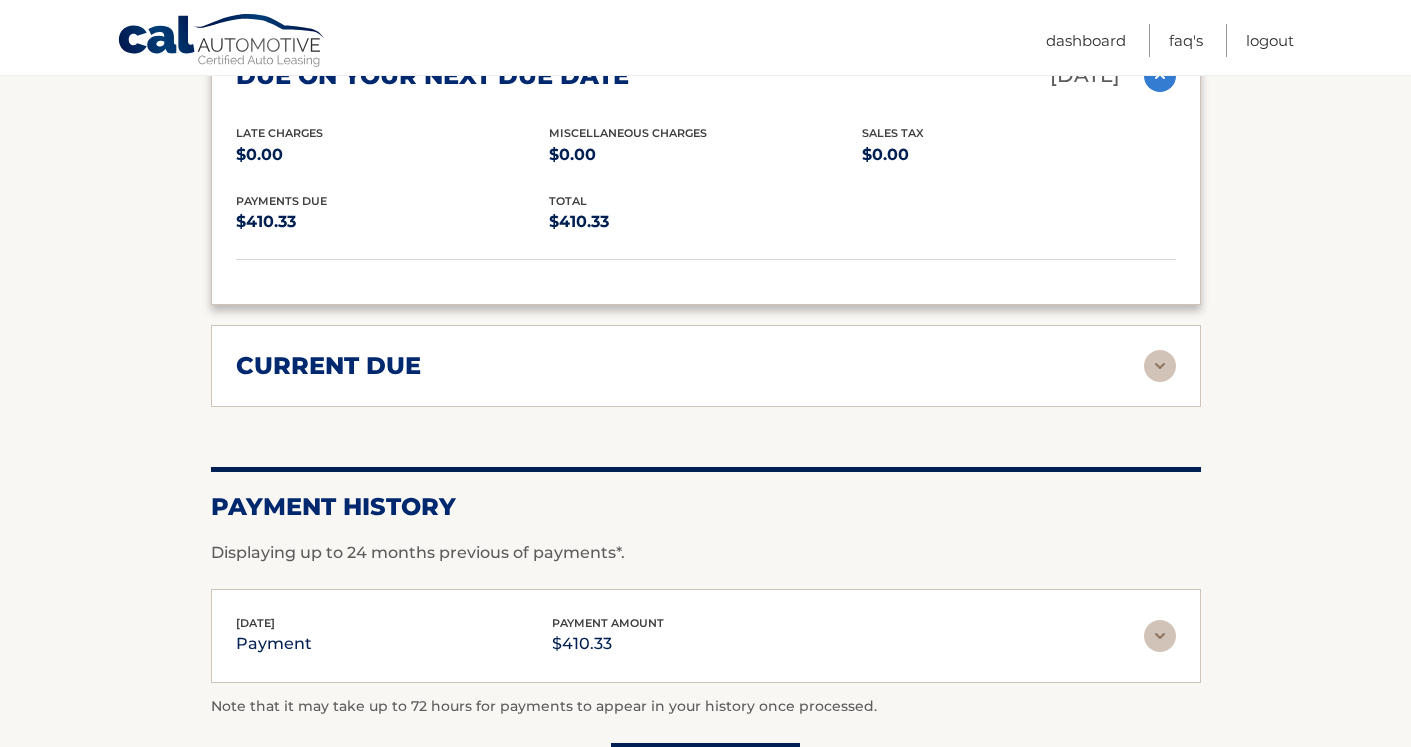 click at bounding box center [1160, 366] 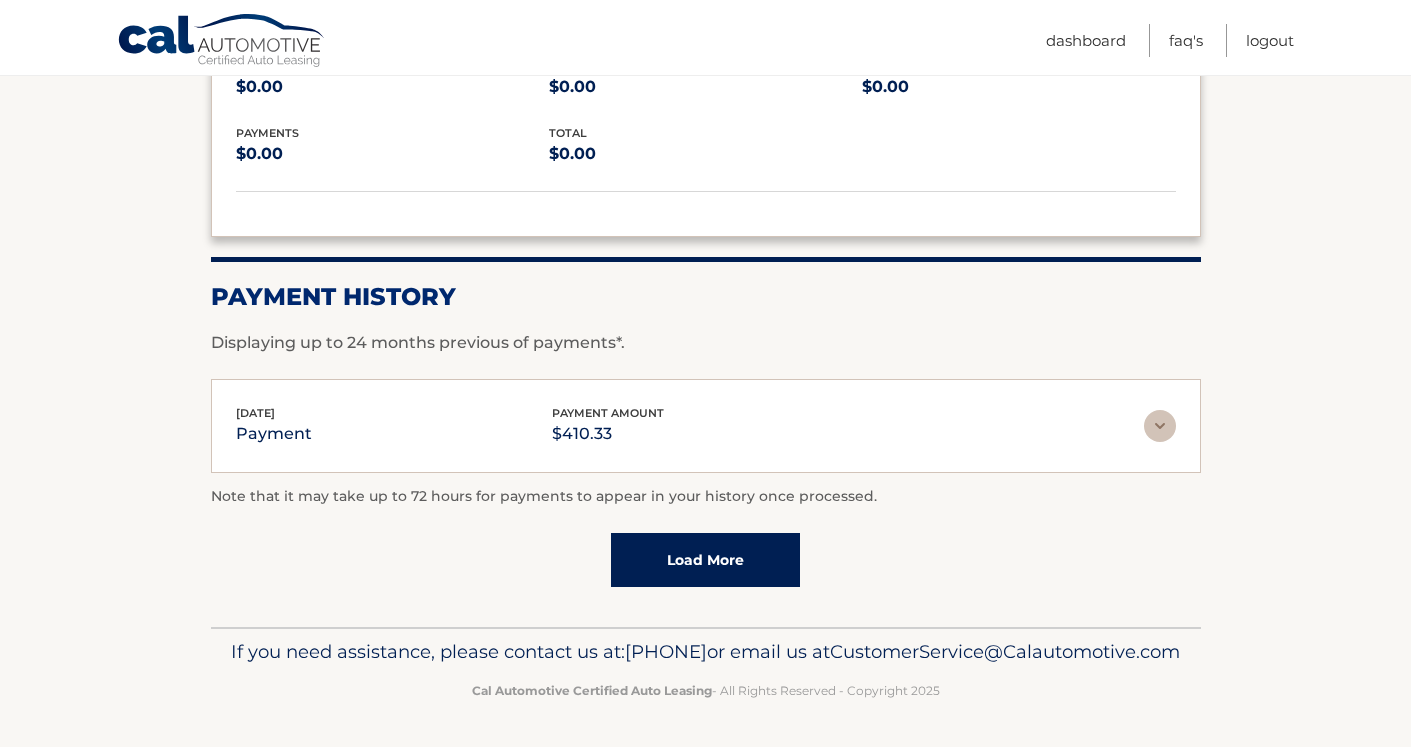 scroll, scrollTop: 2859, scrollLeft: 0, axis: vertical 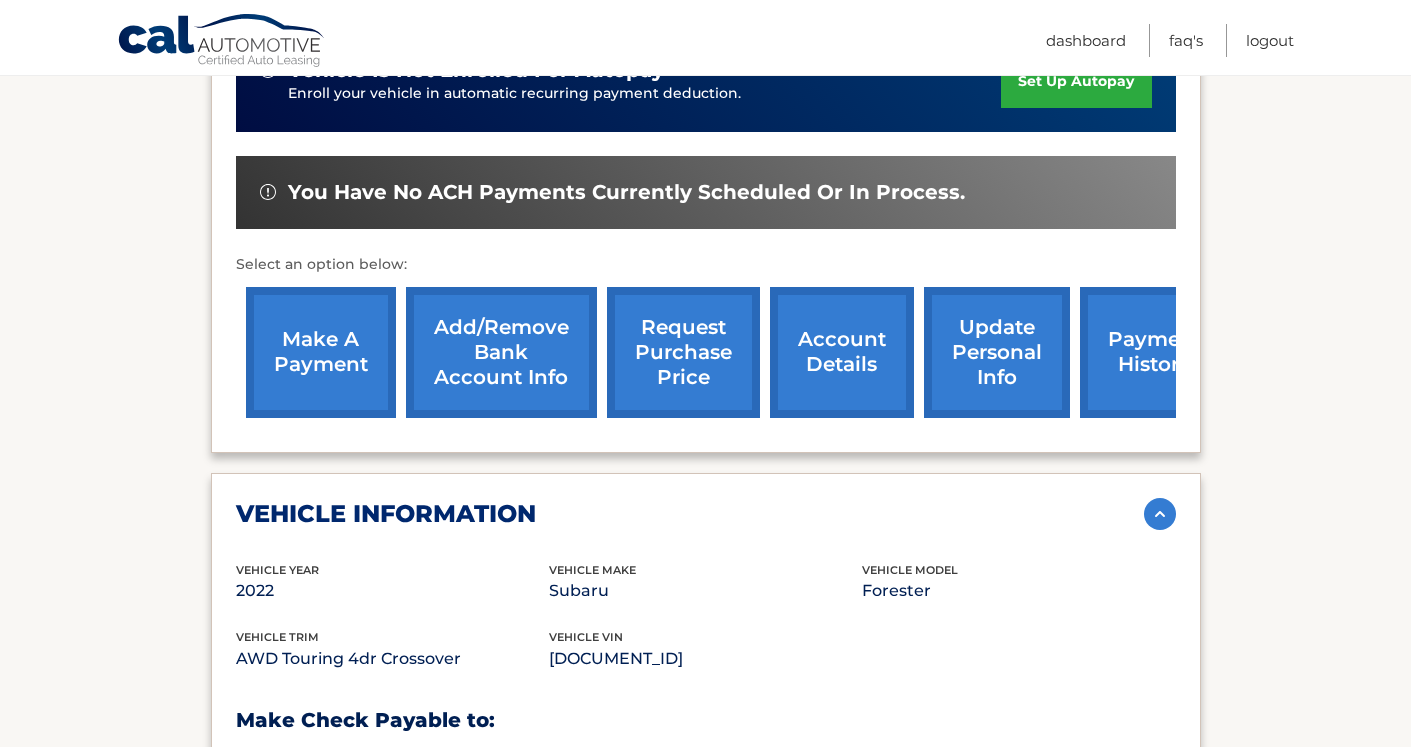 click on "make a payment" at bounding box center [321, 352] 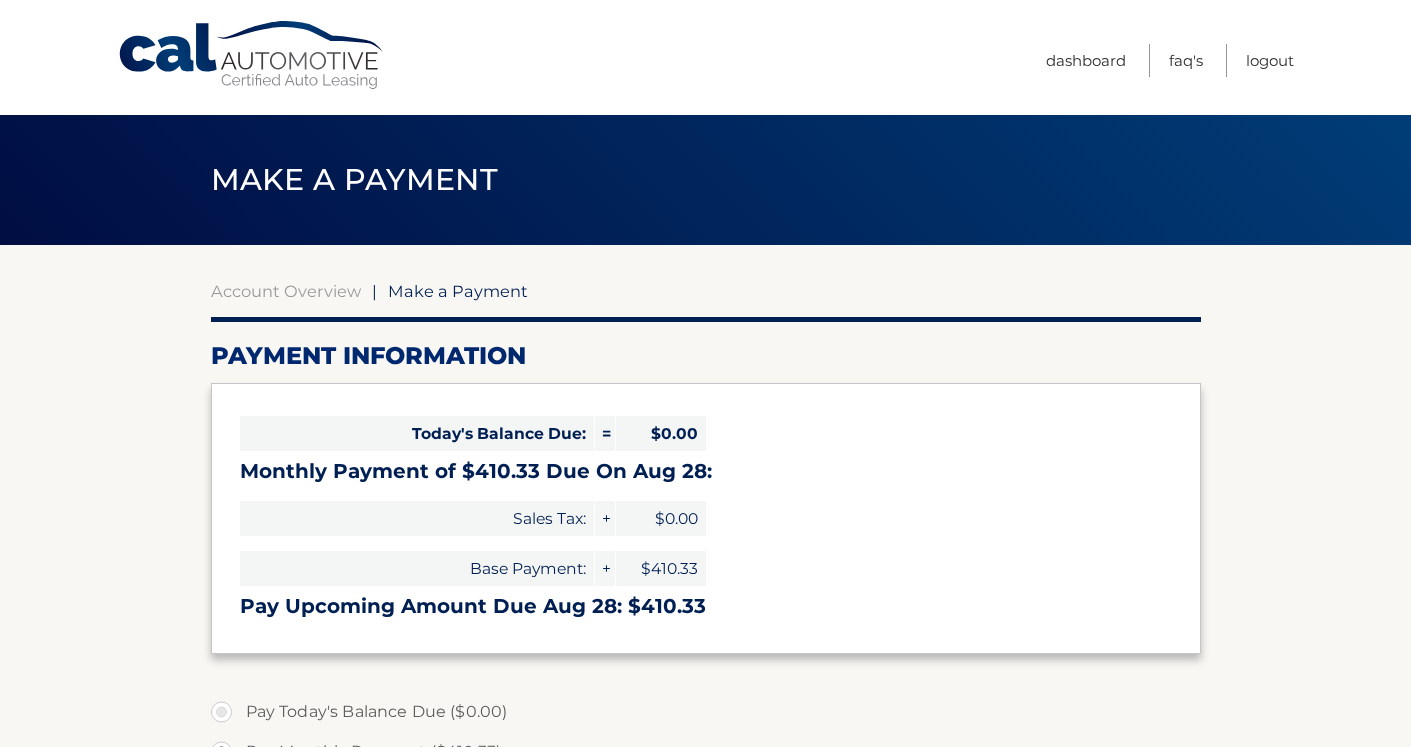 select on "M2FmYWJmMTYtNTNlYi00OGFkLWEwODItMjJhYzU4NTcwNGMw" 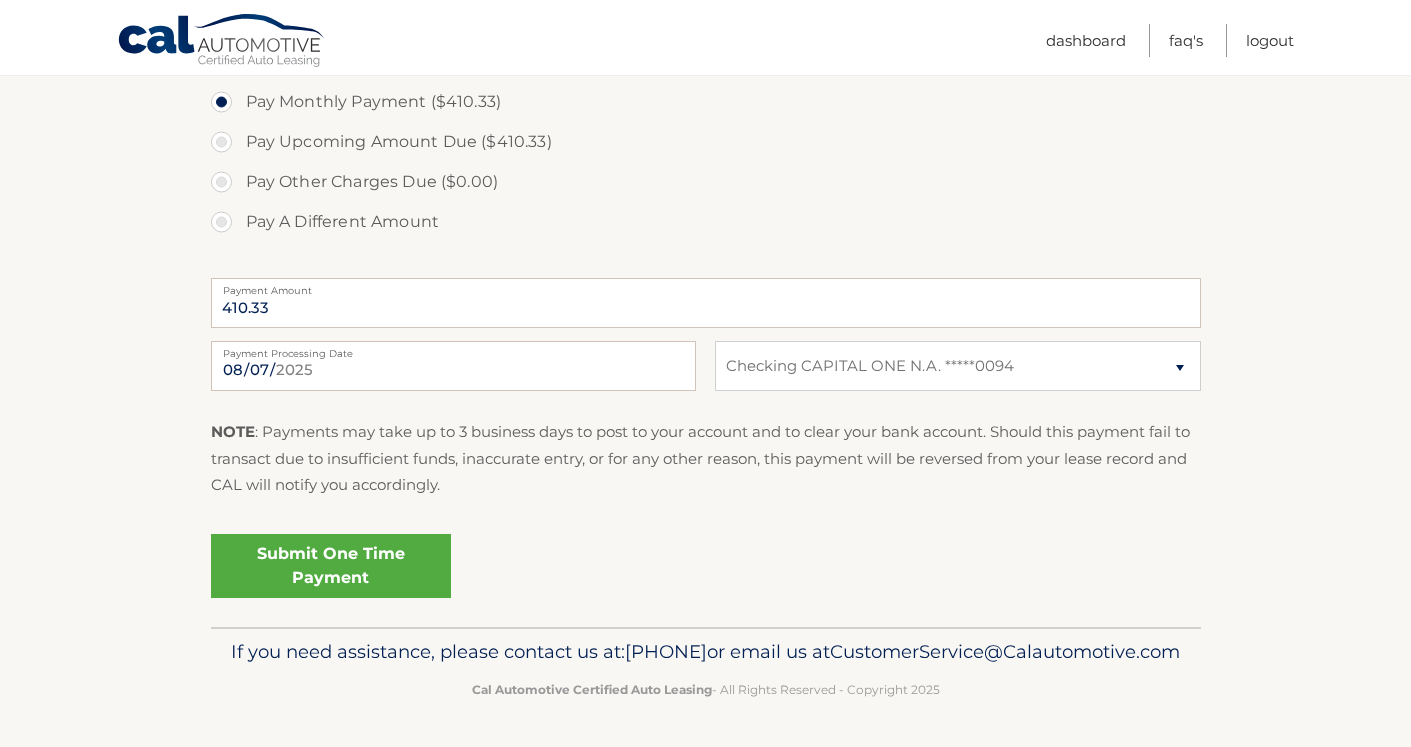 scroll, scrollTop: 677, scrollLeft: 0, axis: vertical 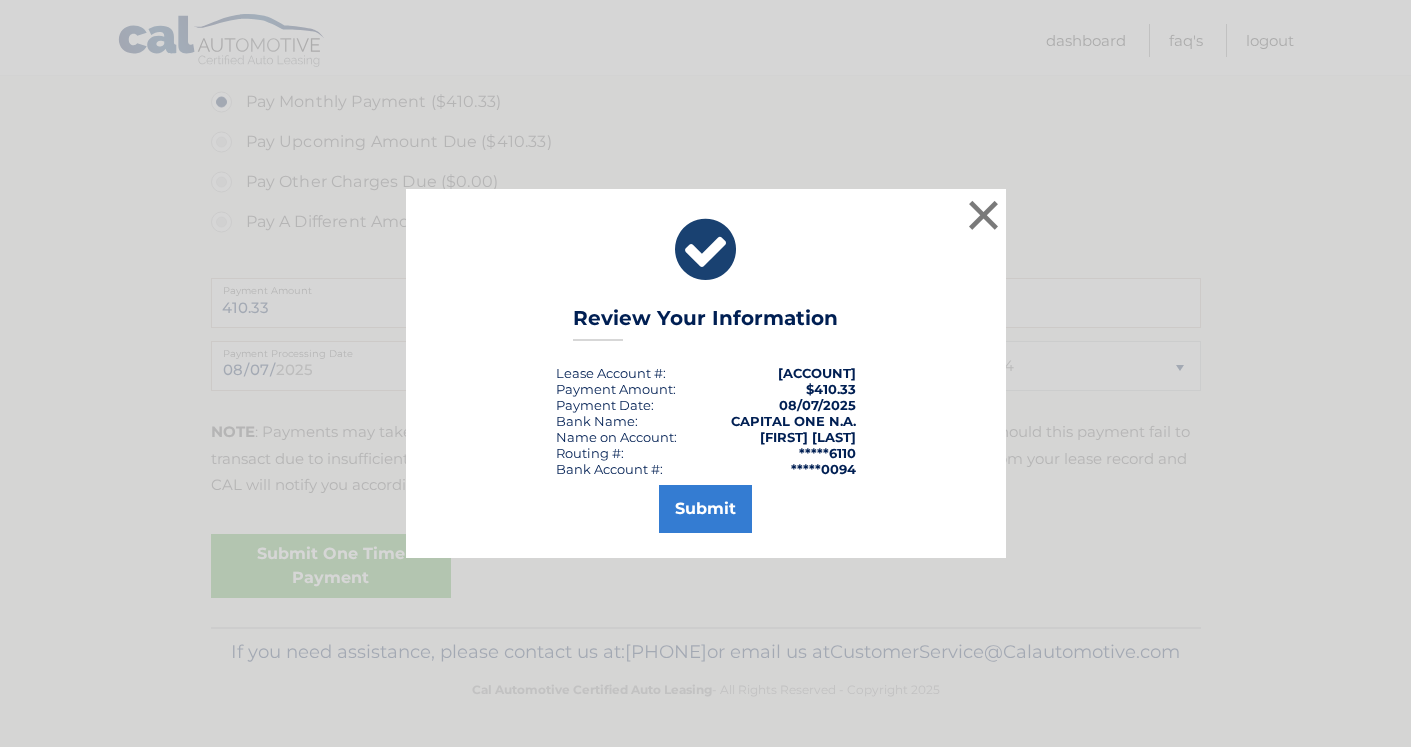 click on "×
Review Your Information
Lease Account #: [ACCOUNT]
Payment Amount: $410.33
Payment Date : [DATE]
Bank Name: CAPITAL ONE N.A.
Name on Account: [FIRST] [LAST]
Routing #: *****6110
Bank Account #: *****0094
Please enter a payment amount and select a payment method.
Submit
sending payment..." at bounding box center [706, 373] 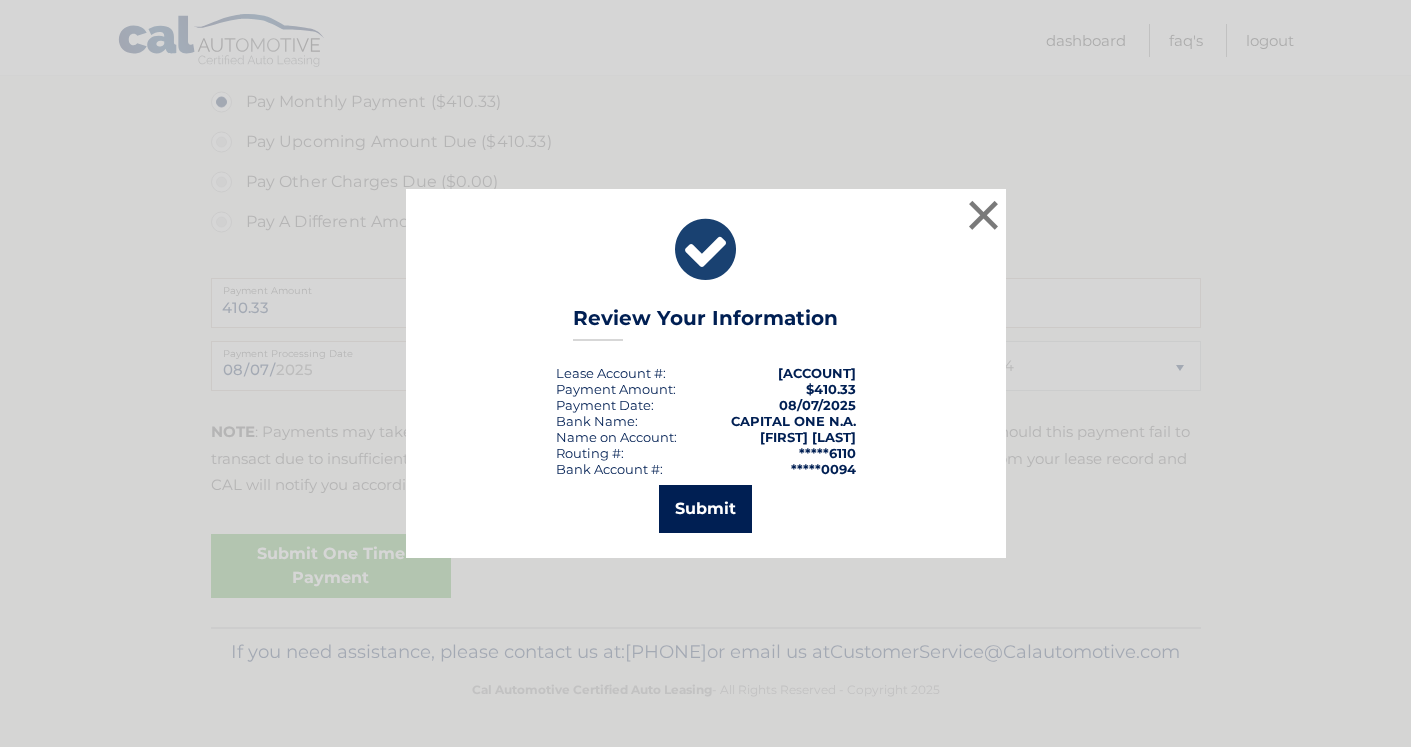 click on "Submit" at bounding box center (705, 509) 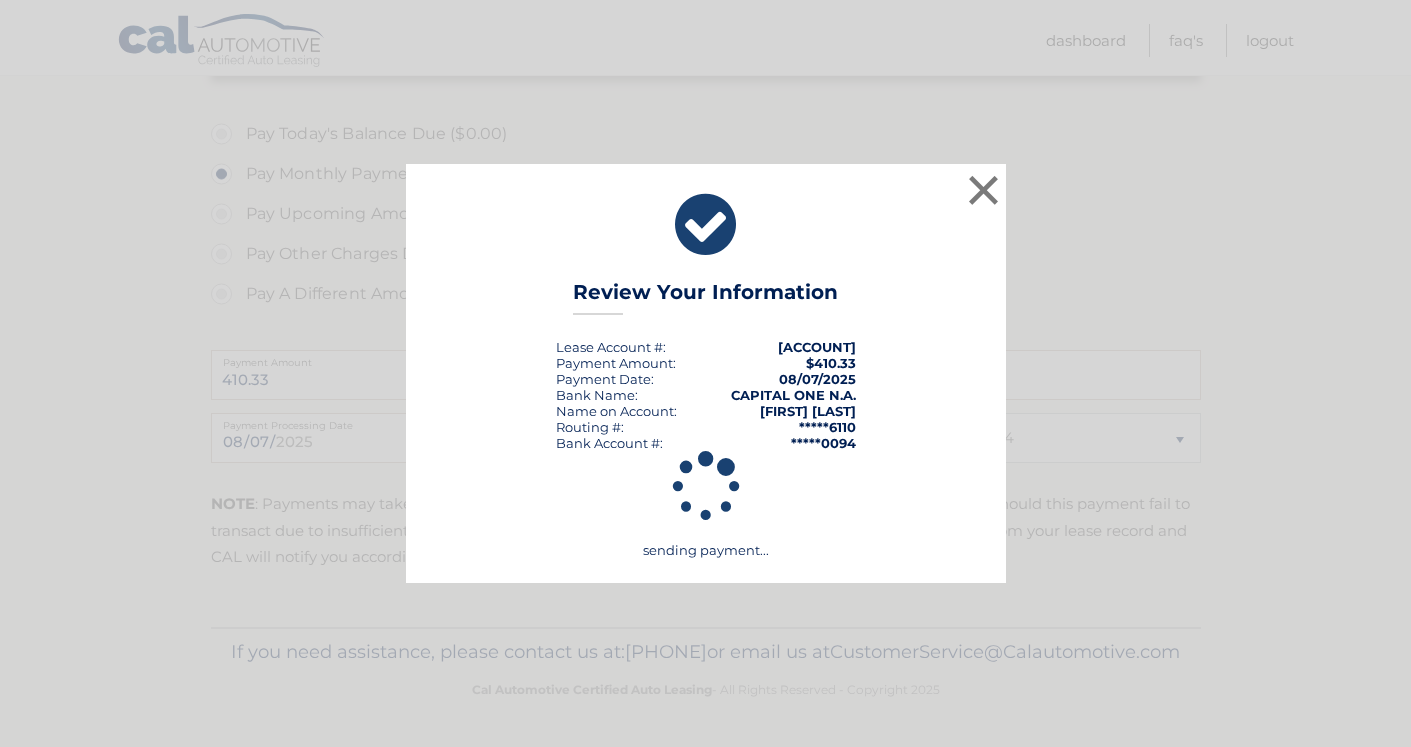 scroll, scrollTop: 605, scrollLeft: 0, axis: vertical 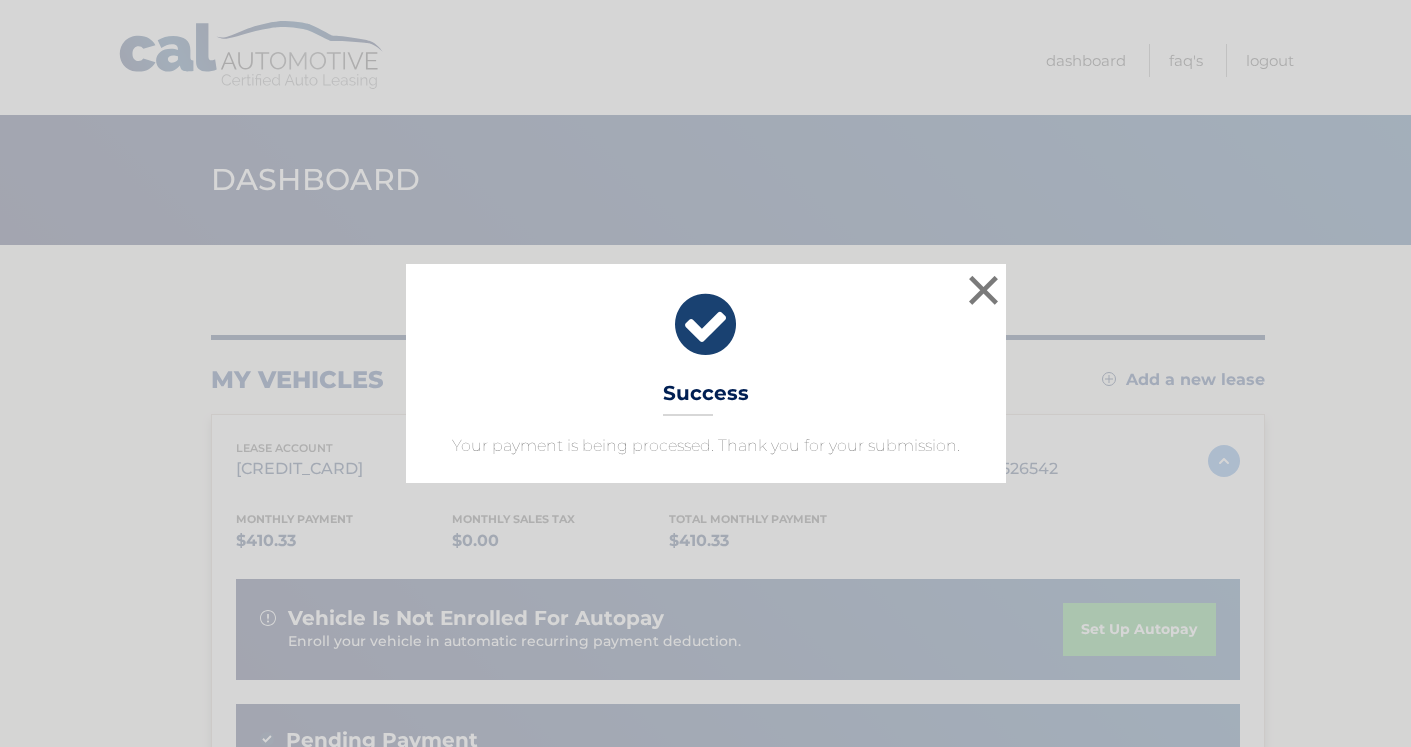 click on "×
Success
Your payment is being processed. Thank you for your submission.
Loading..." at bounding box center (705, 373) 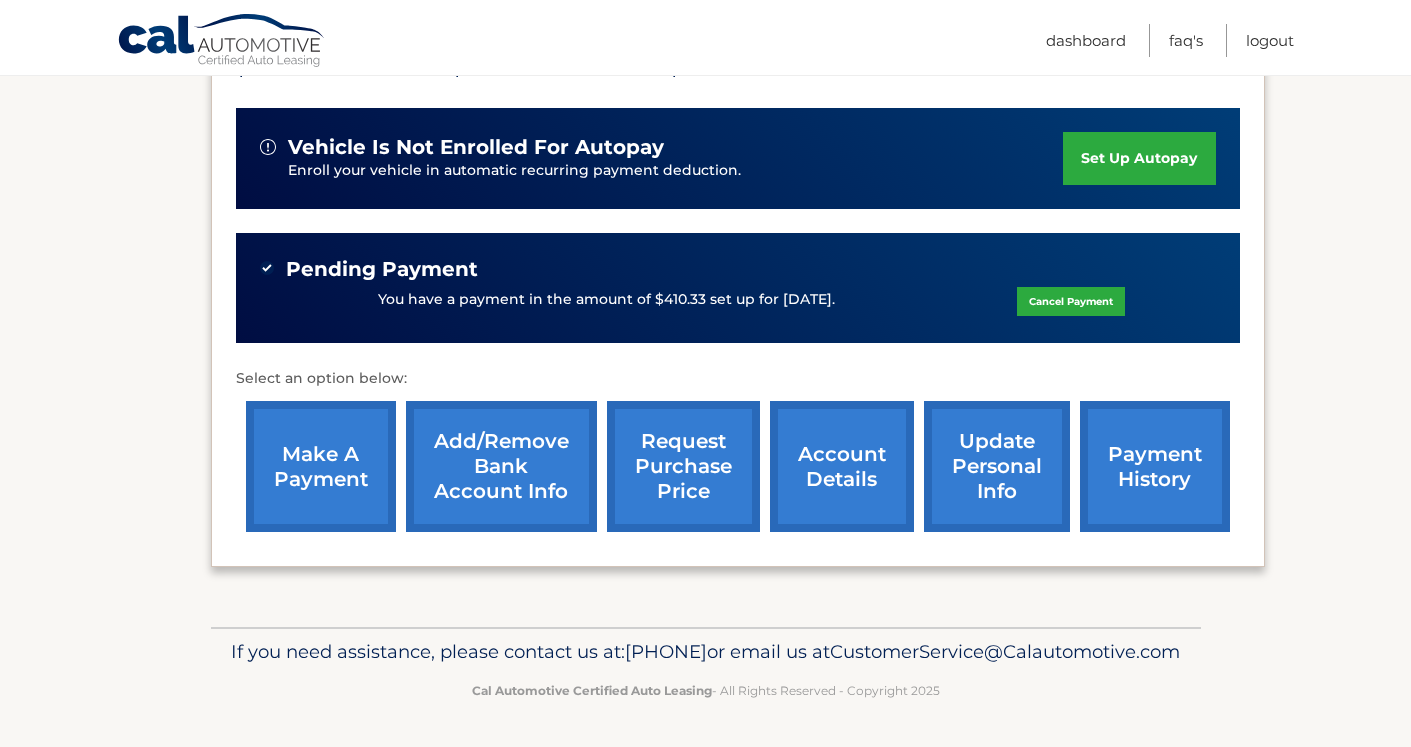 scroll, scrollTop: 497, scrollLeft: 0, axis: vertical 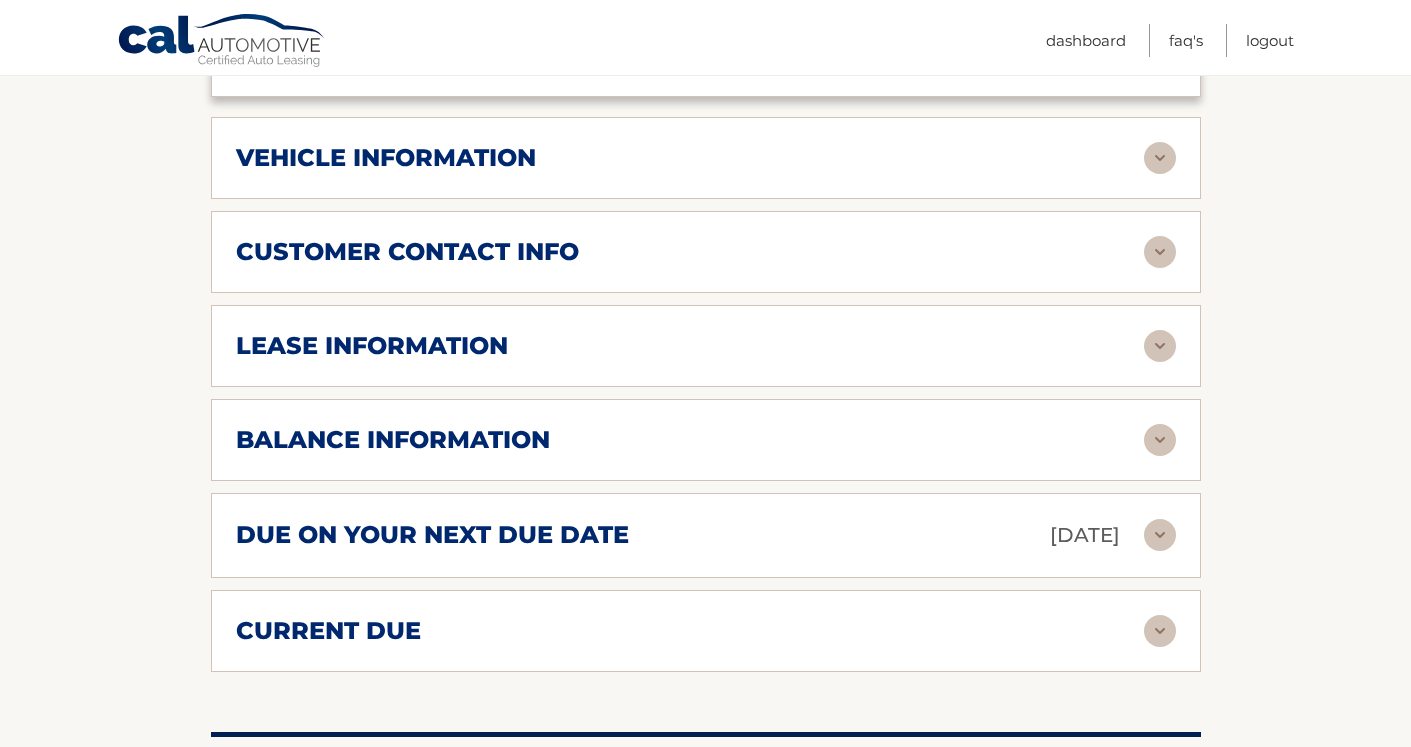 click at bounding box center [1160, 440] 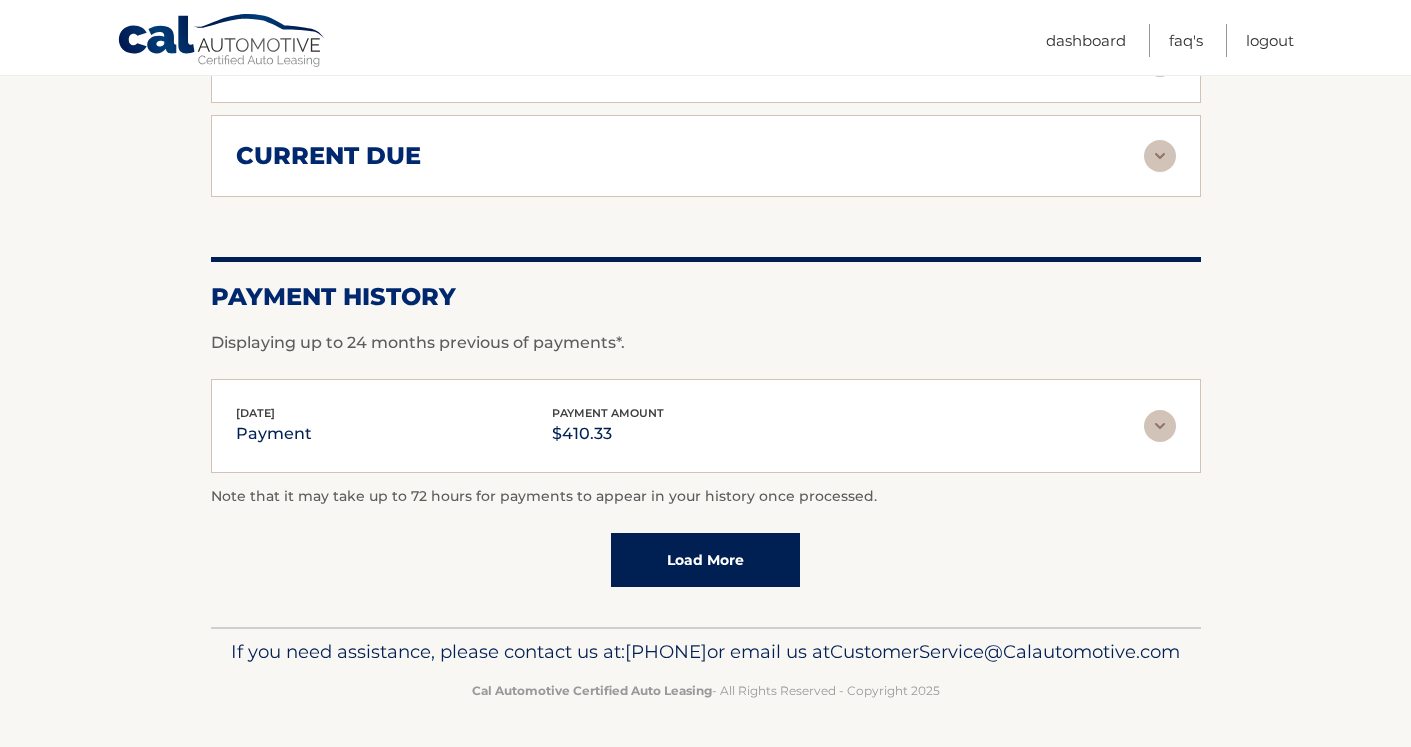scroll, scrollTop: 1706, scrollLeft: 0, axis: vertical 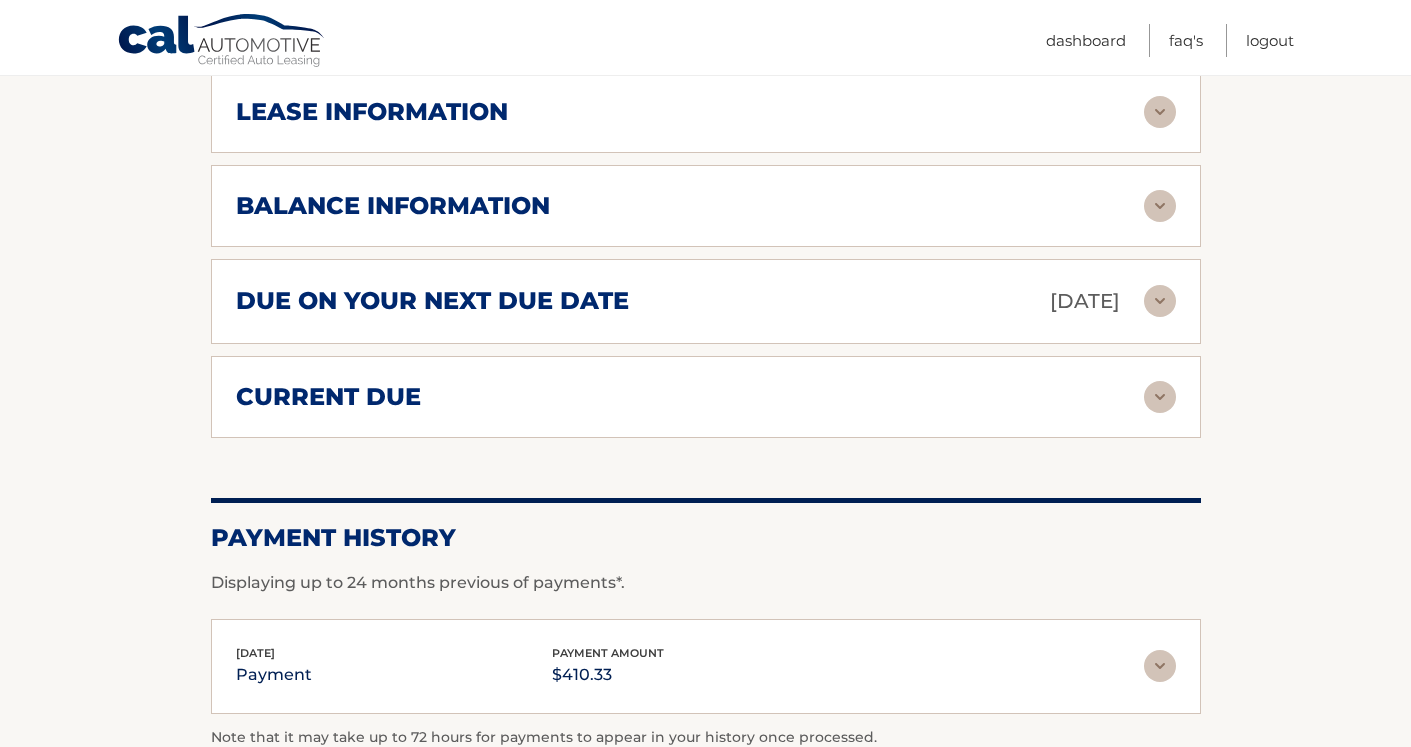 click at bounding box center [1160, 301] 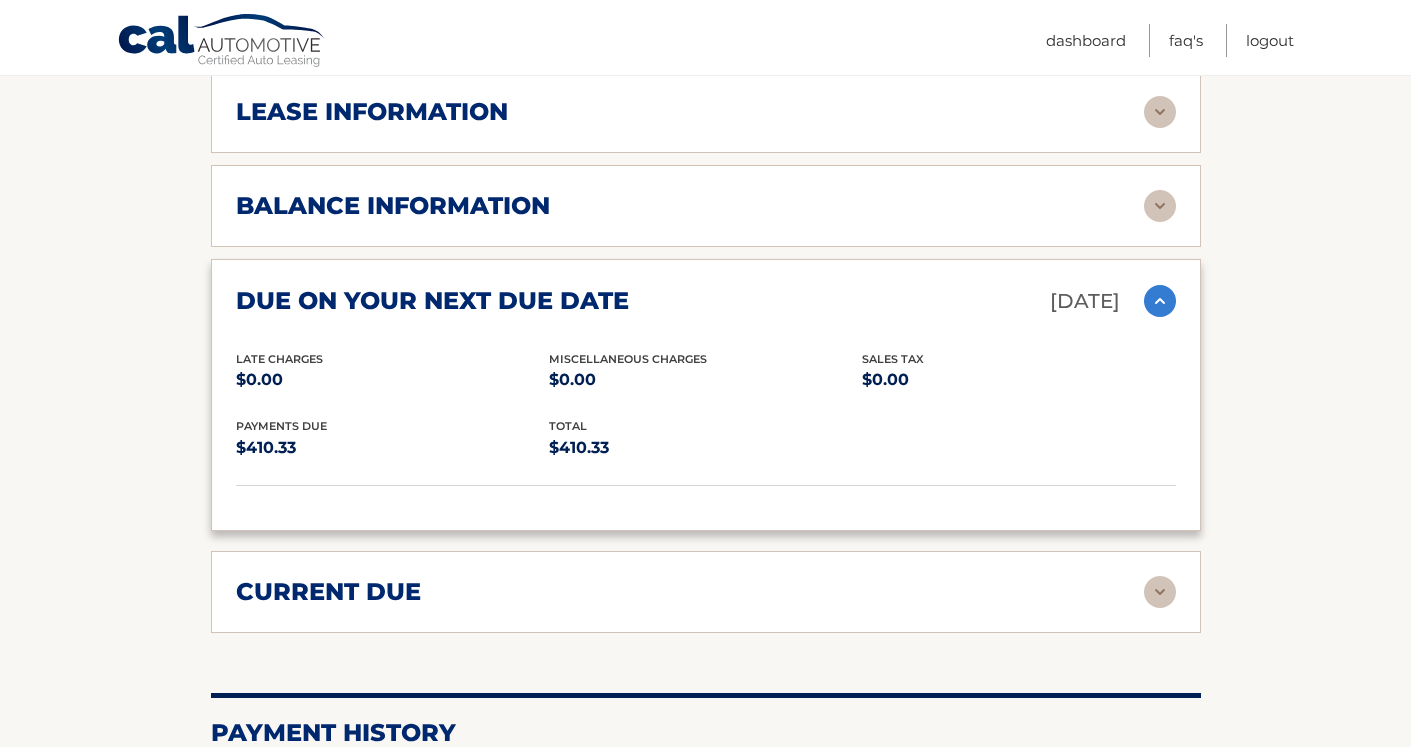 click at bounding box center (1160, 301) 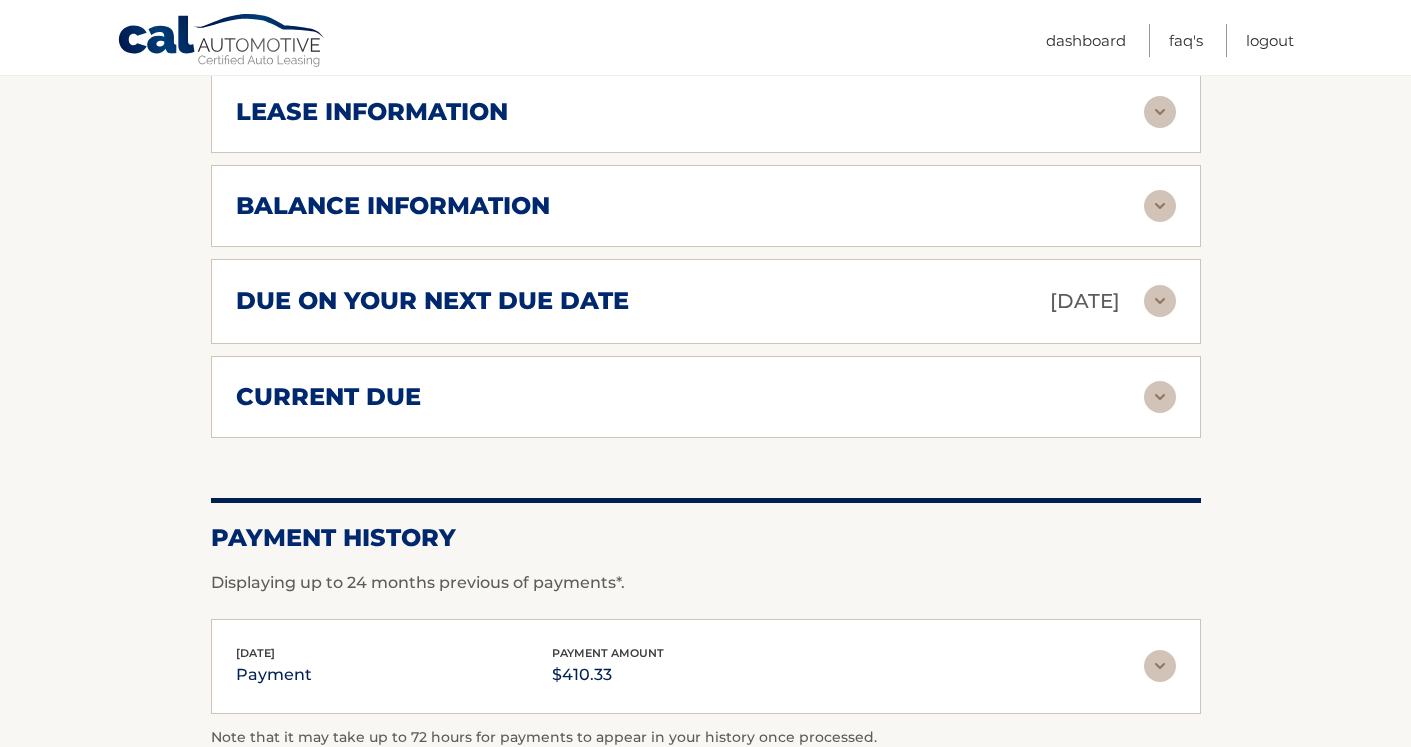 click at bounding box center (1160, 206) 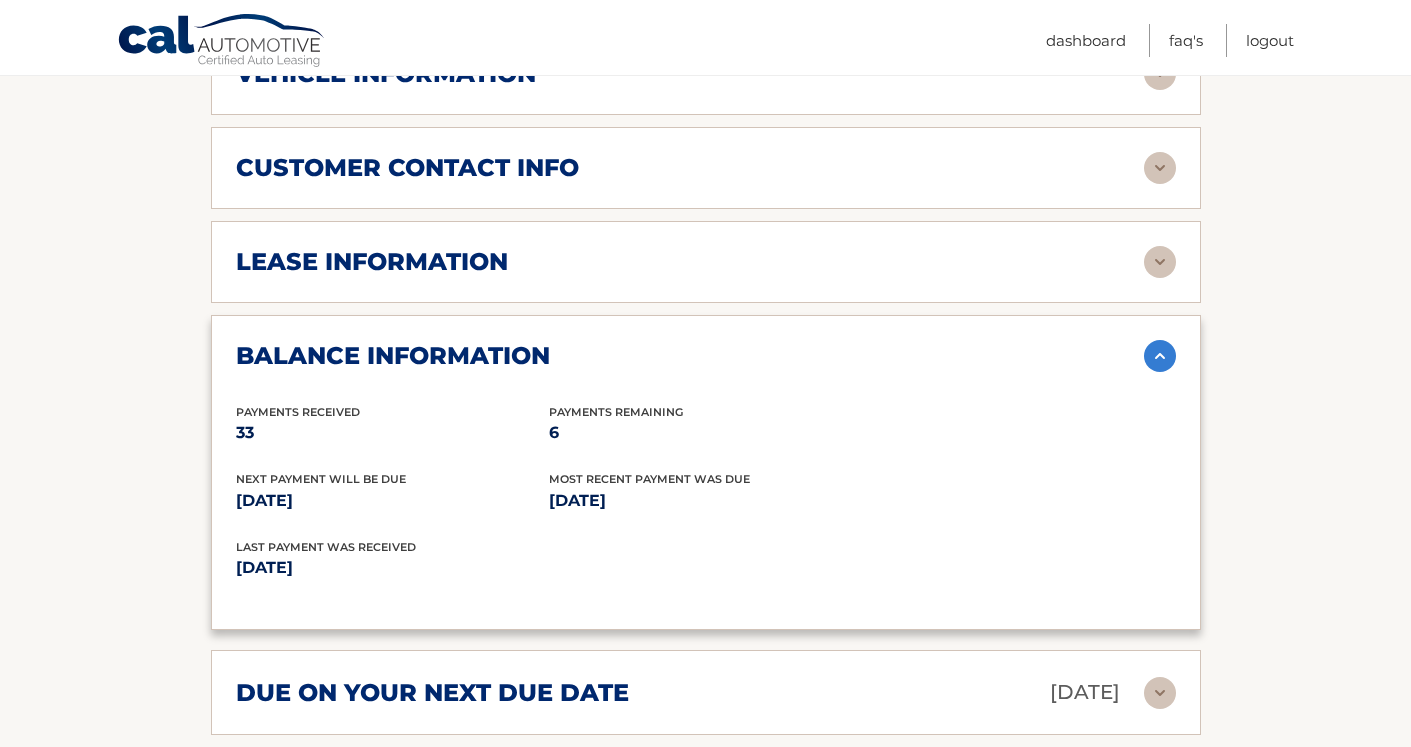 scroll, scrollTop: 1050, scrollLeft: 0, axis: vertical 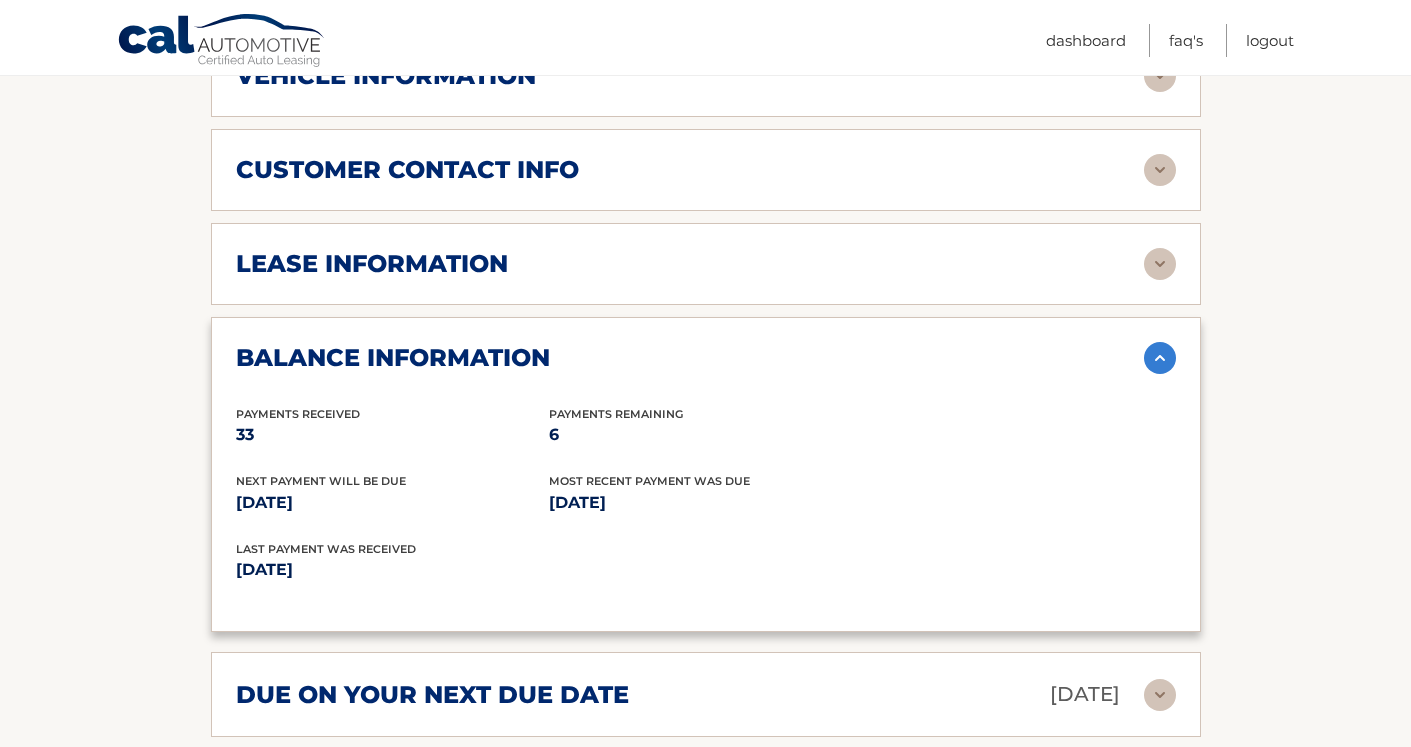 click at bounding box center (1160, 264) 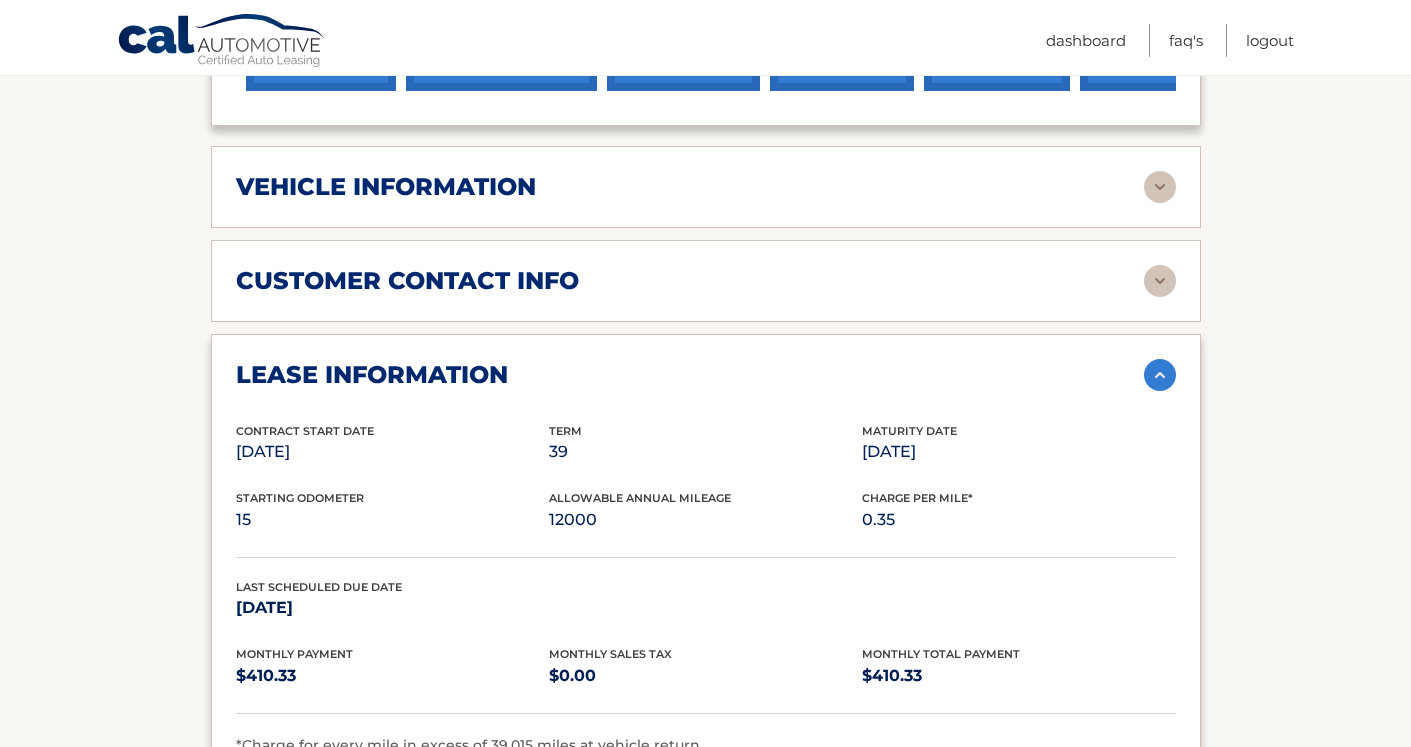 scroll, scrollTop: 937, scrollLeft: 0, axis: vertical 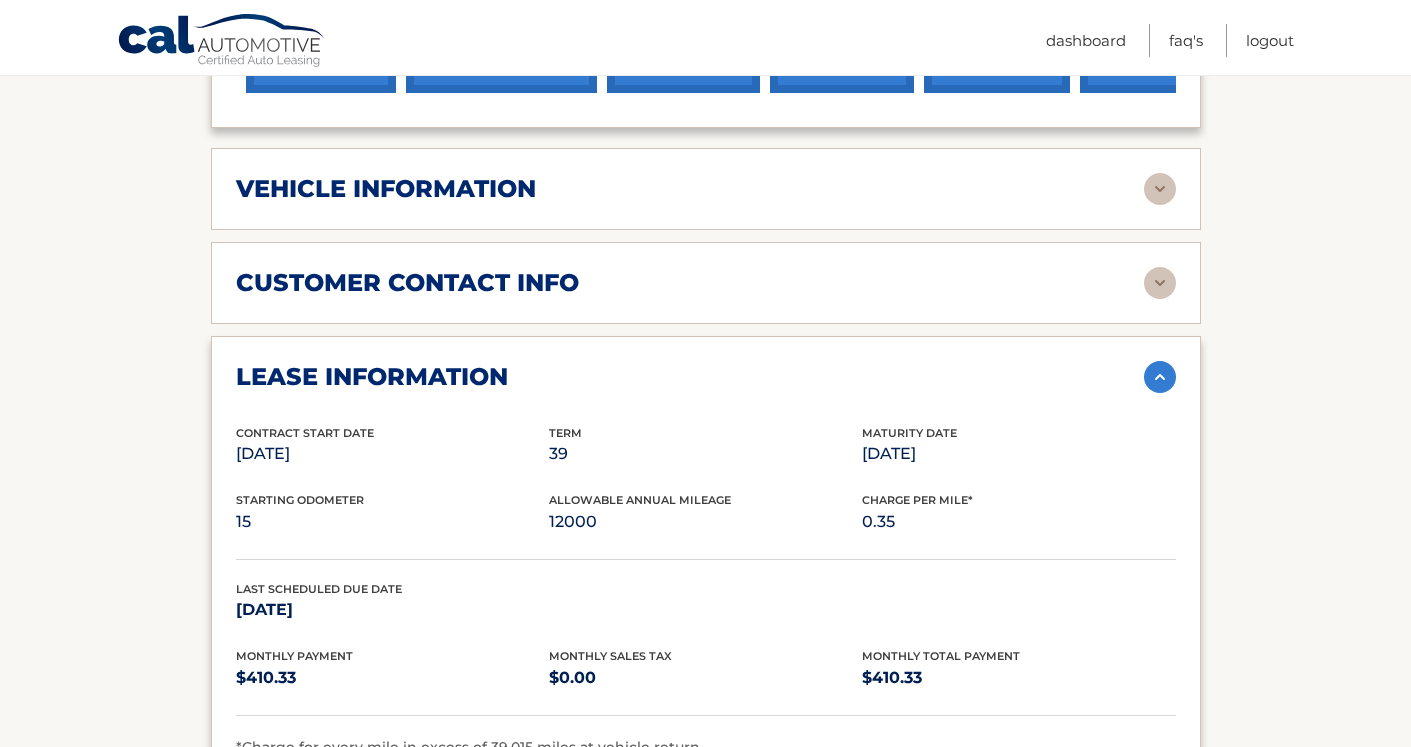 click at bounding box center [1160, 189] 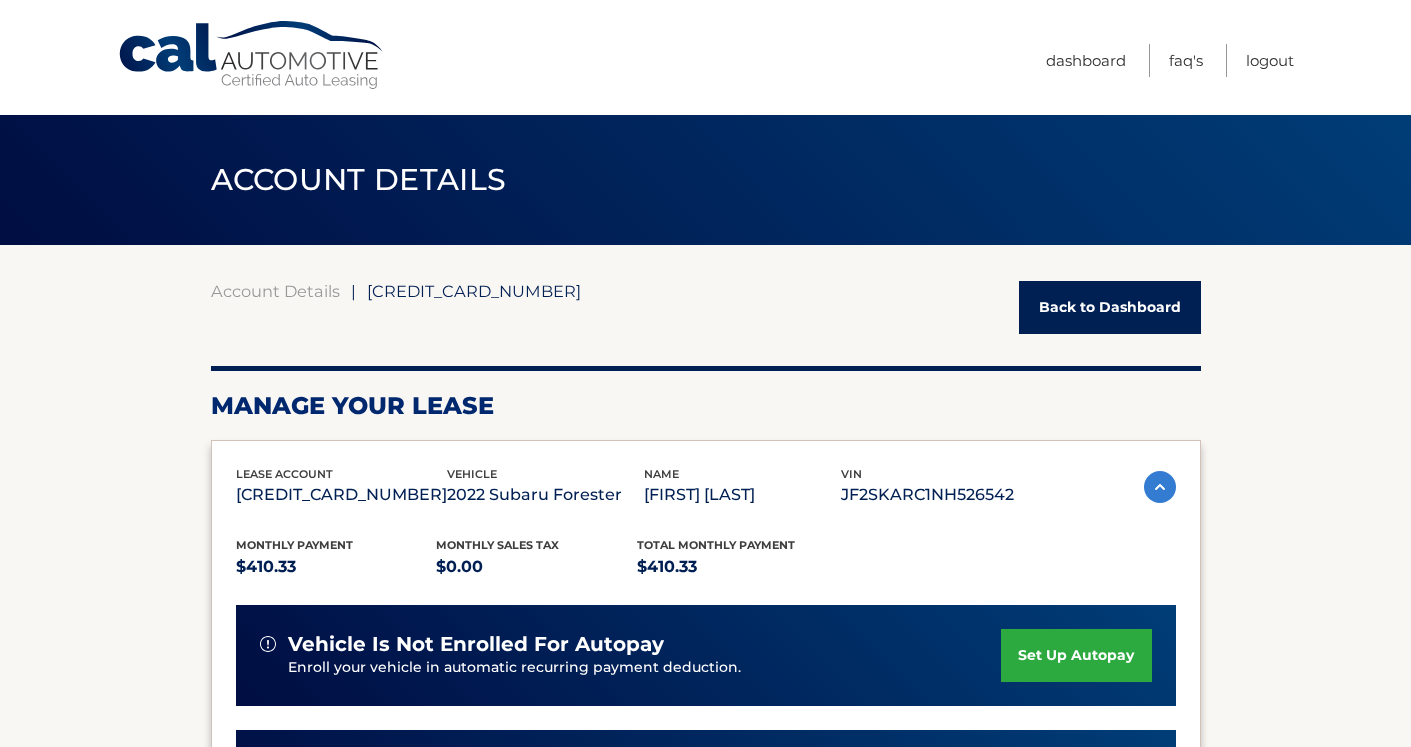 scroll, scrollTop: 0, scrollLeft: 0, axis: both 